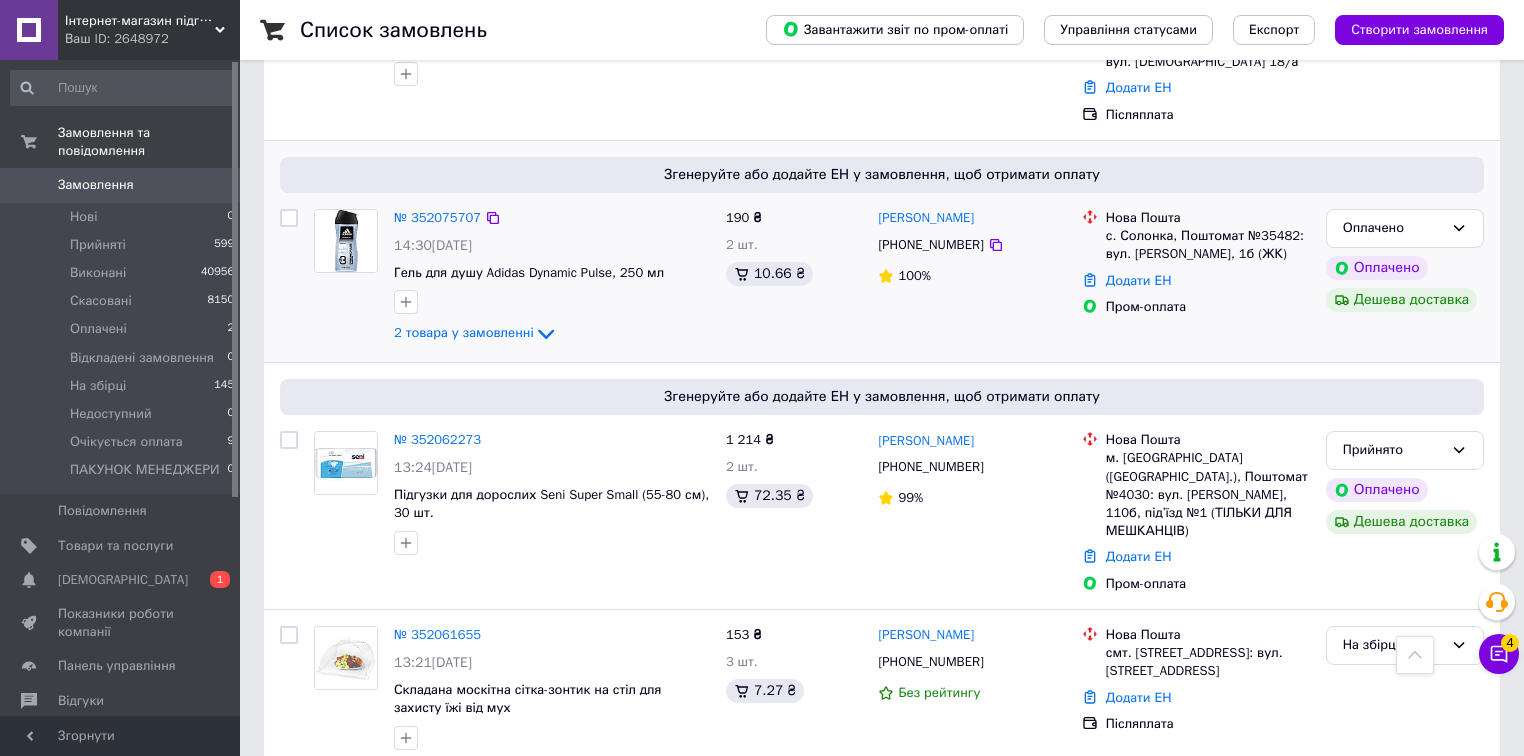 scroll, scrollTop: 320, scrollLeft: 0, axis: vertical 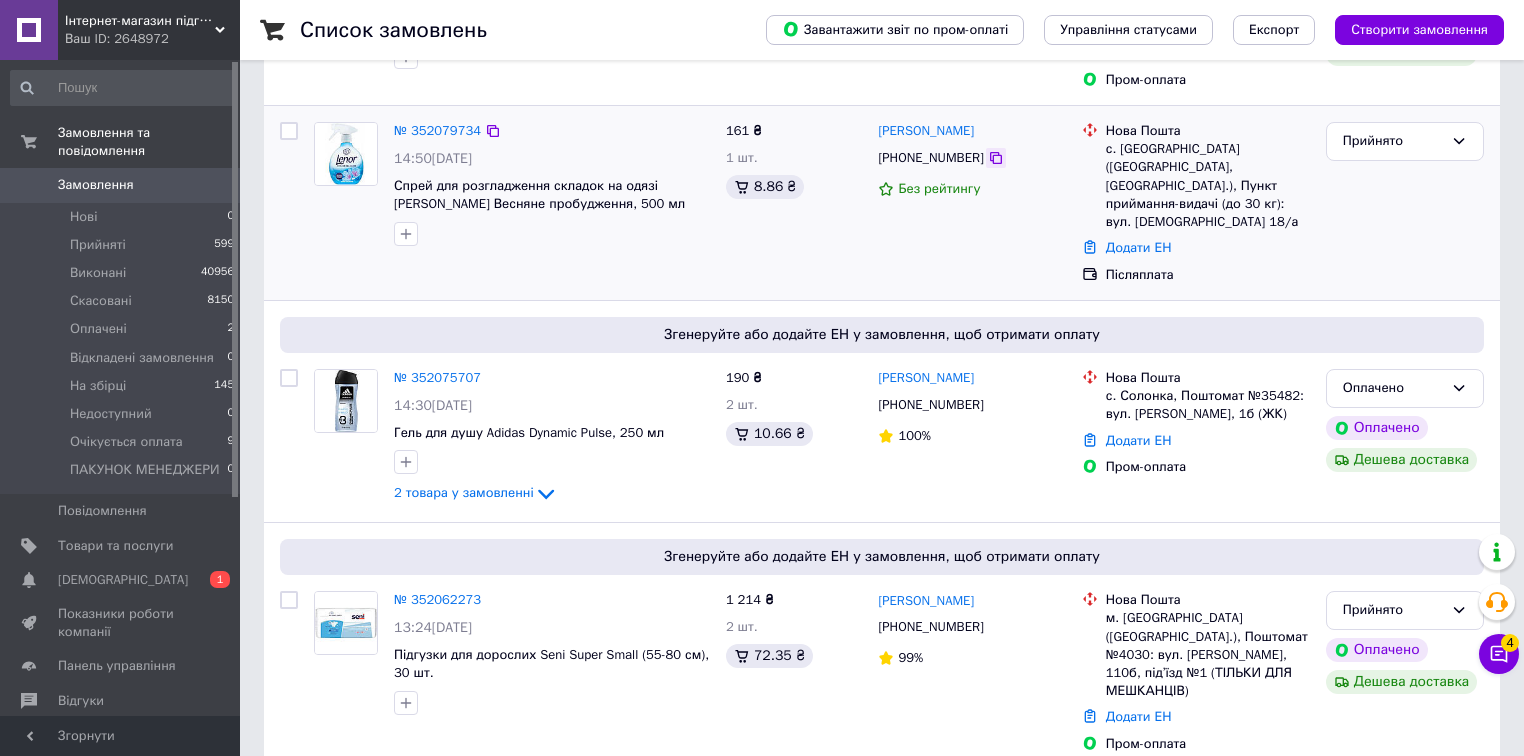 click 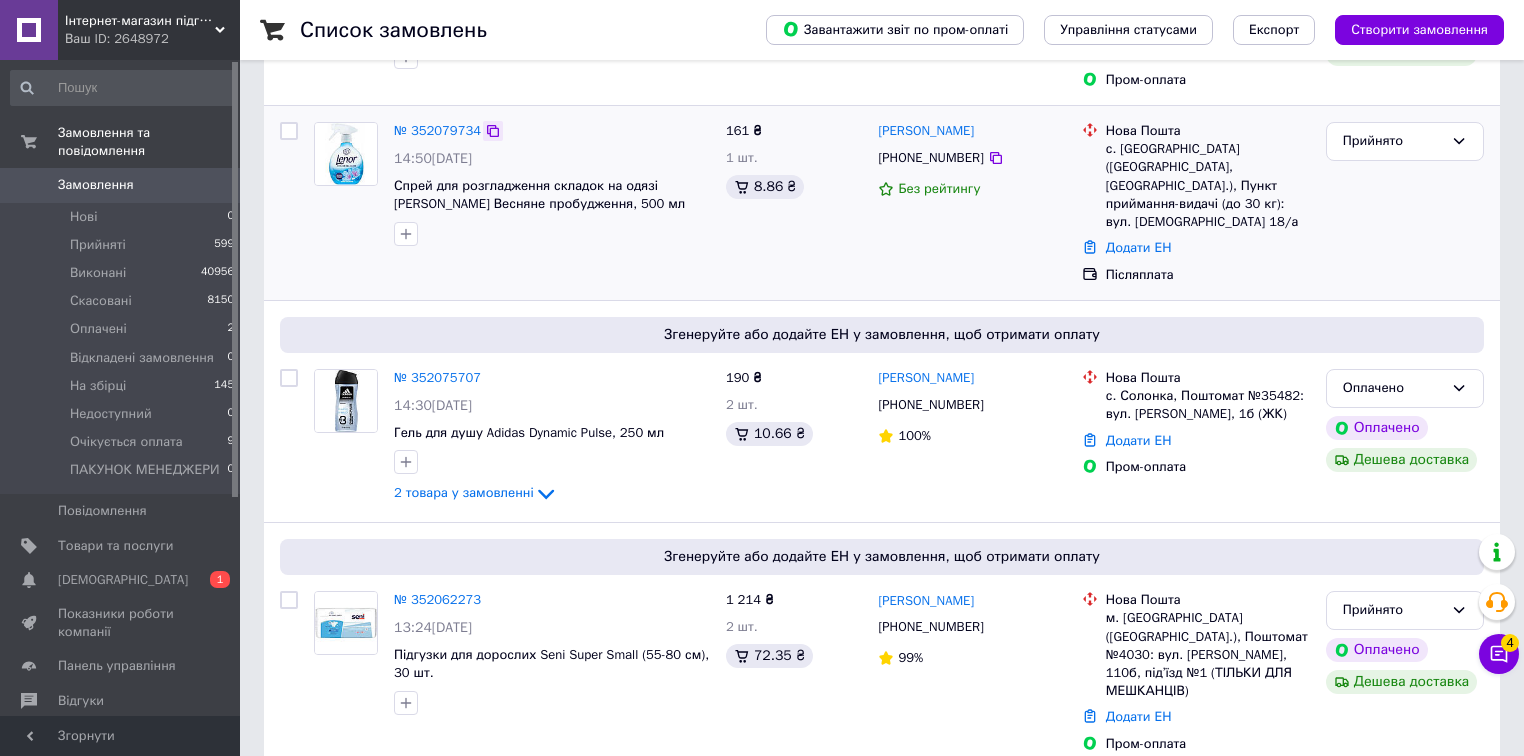 click 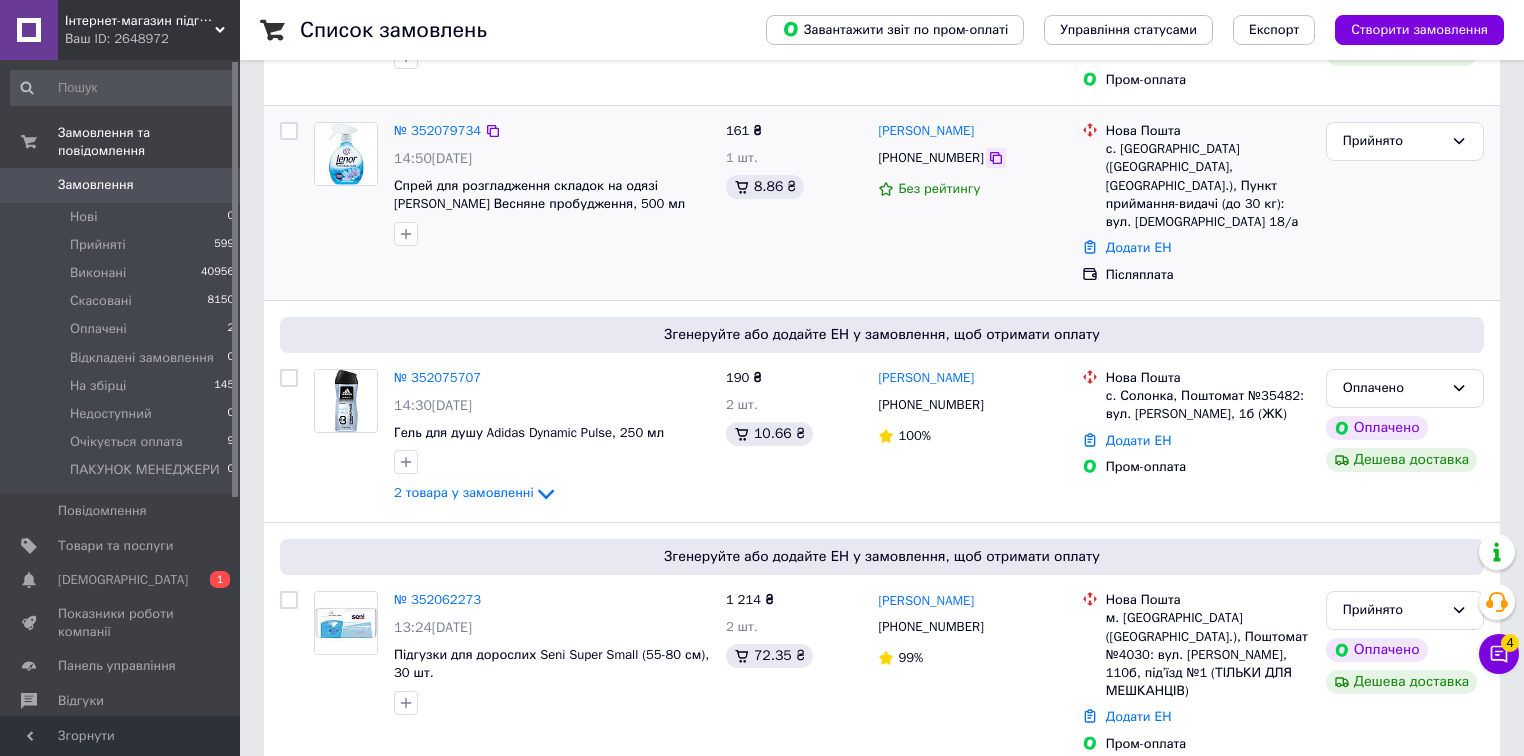 click 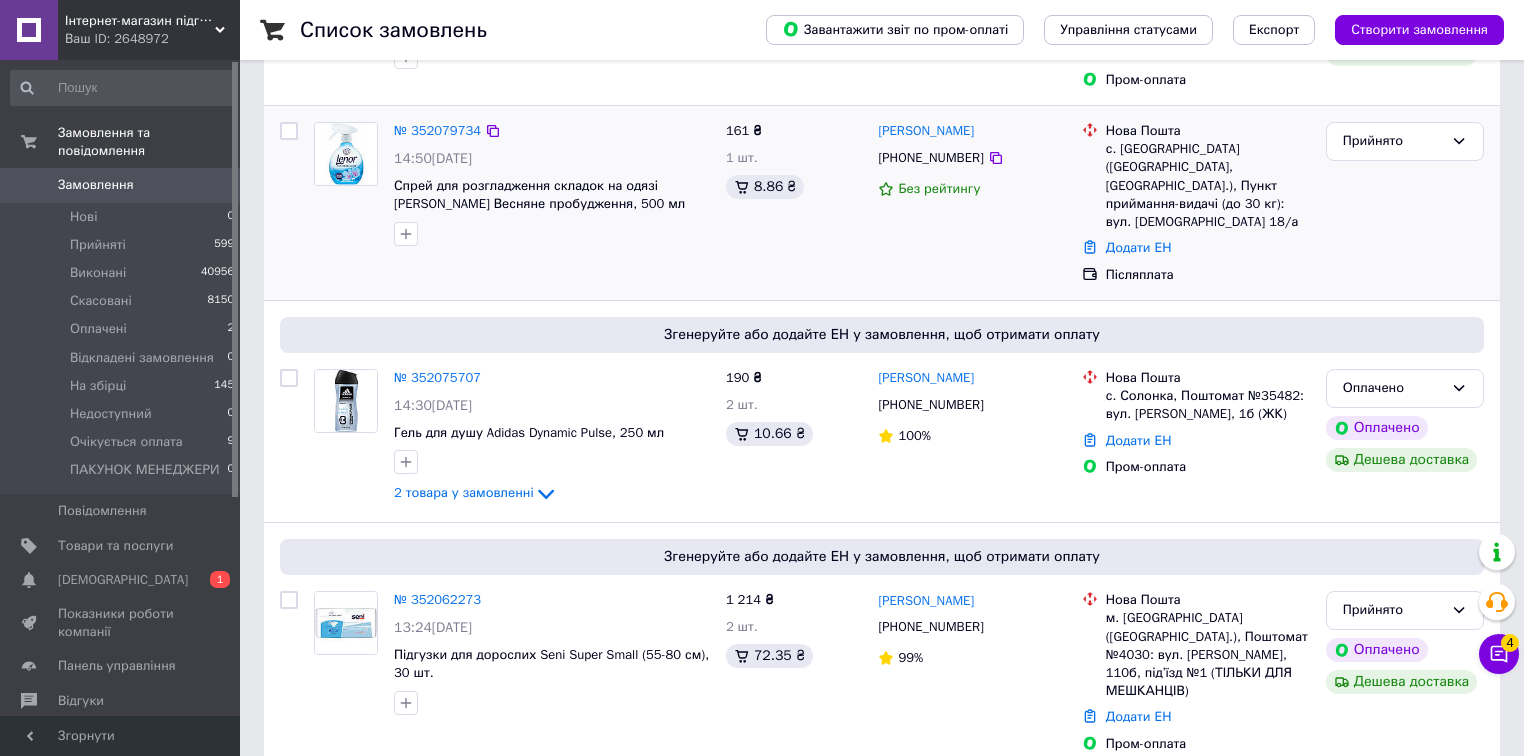 drag, startPoint x: 863, startPoint y: 137, endPoint x: 876, endPoint y: 132, distance: 13.928389 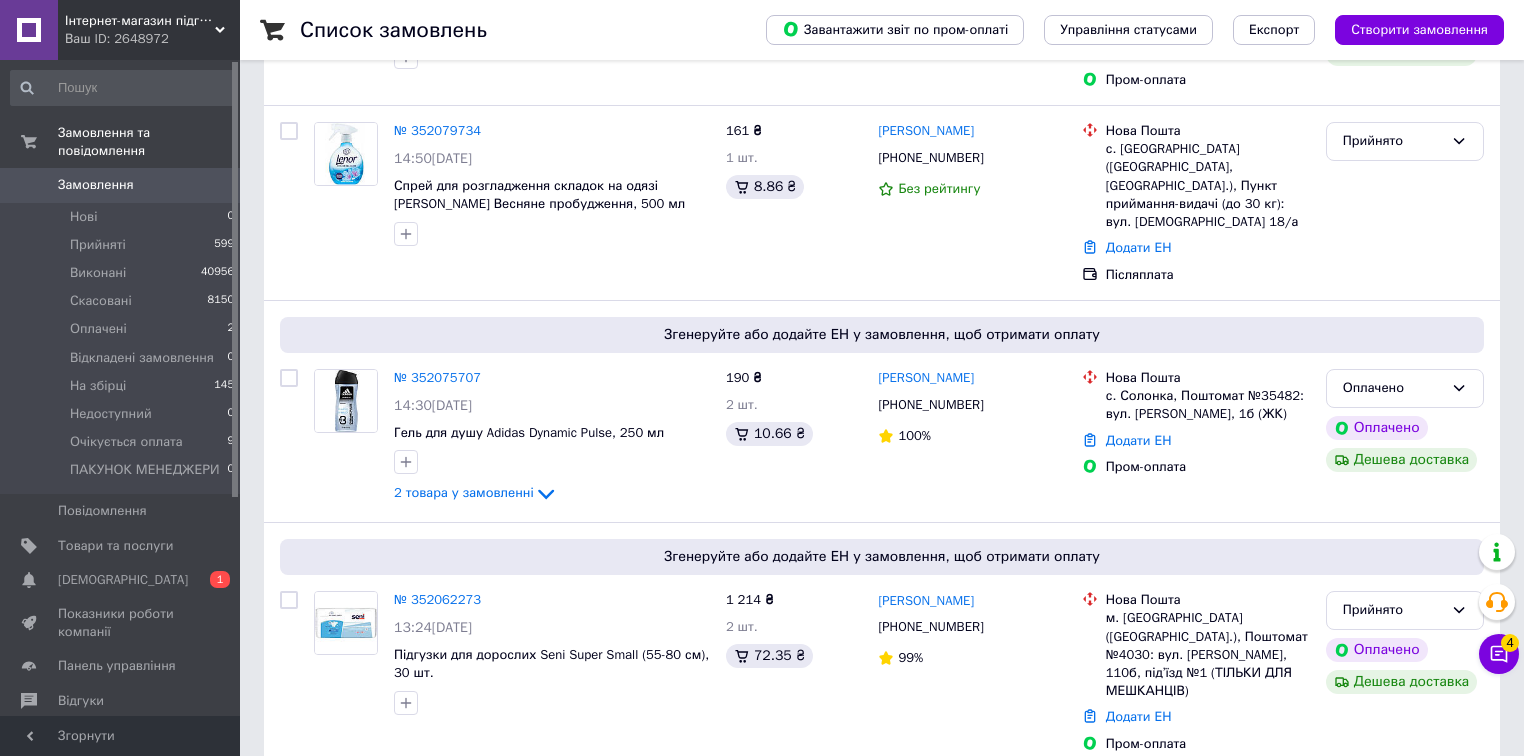 copy on "[PERSON_NAME]" 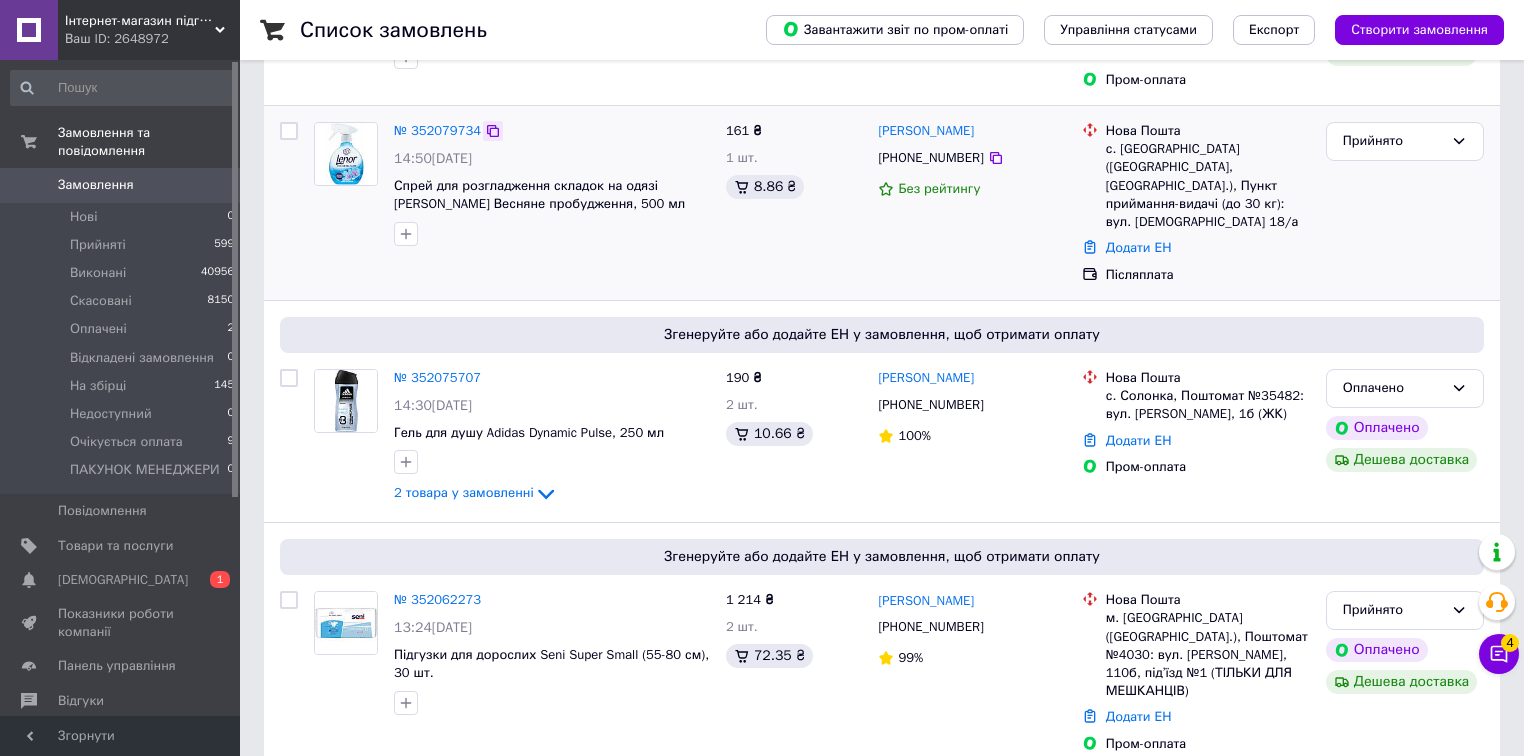 click 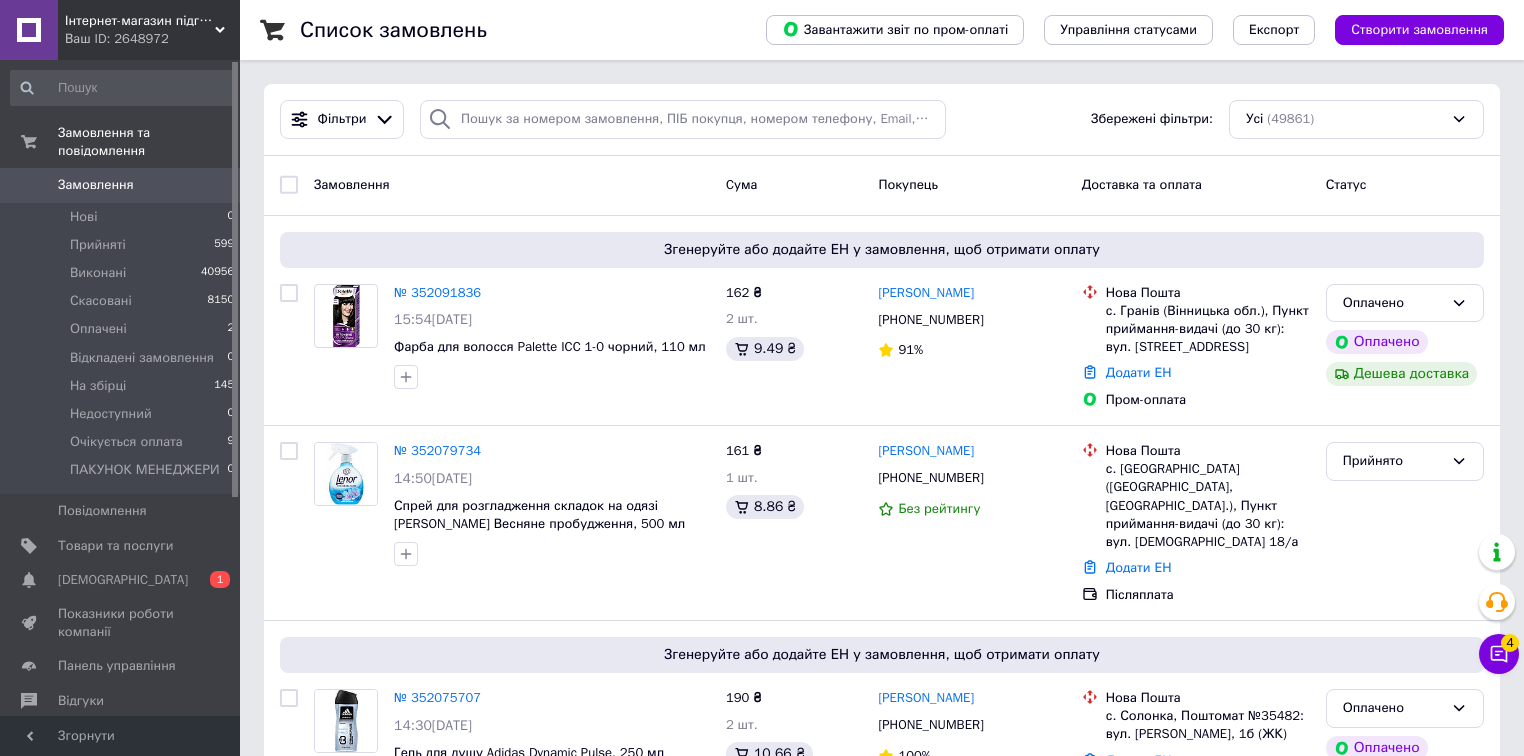 scroll, scrollTop: 0, scrollLeft: 0, axis: both 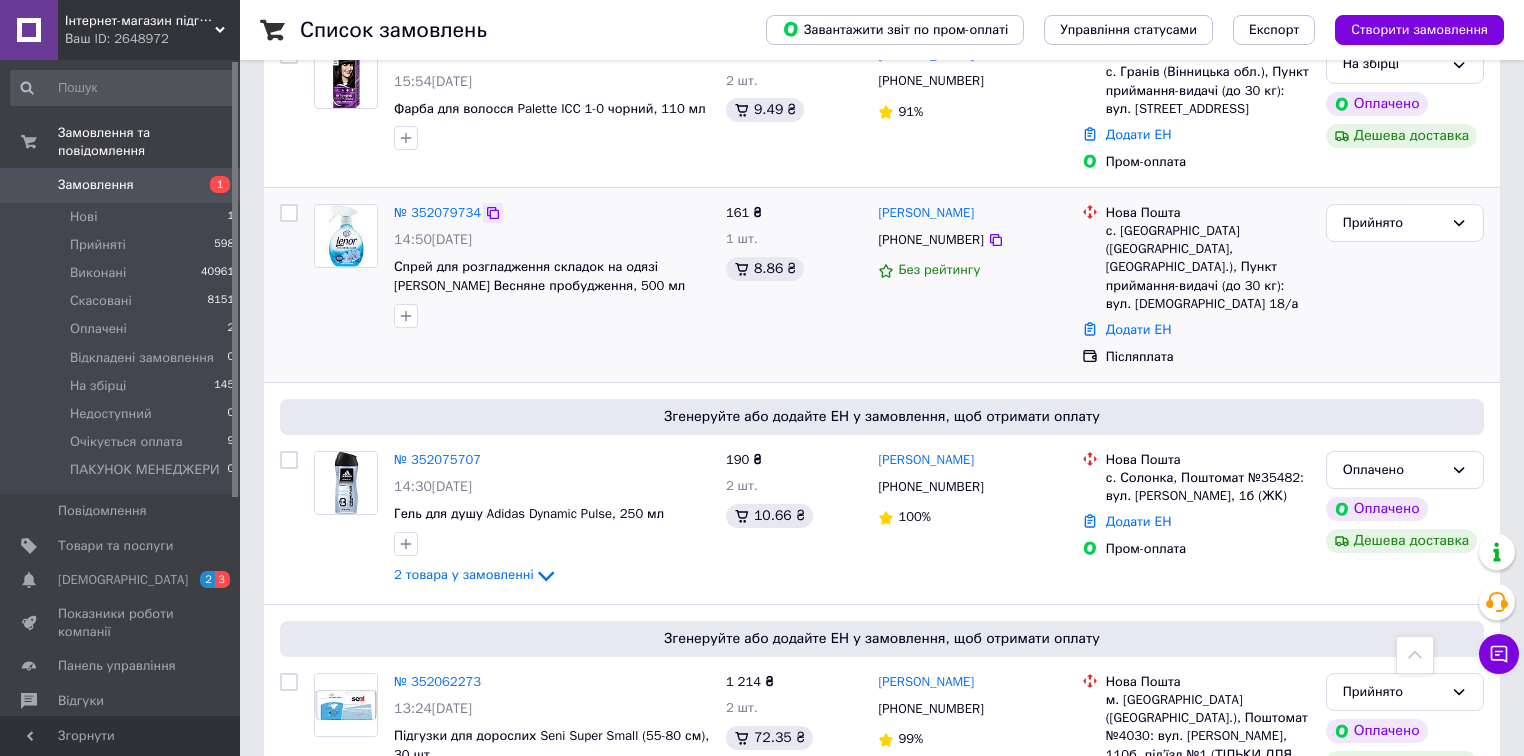 click 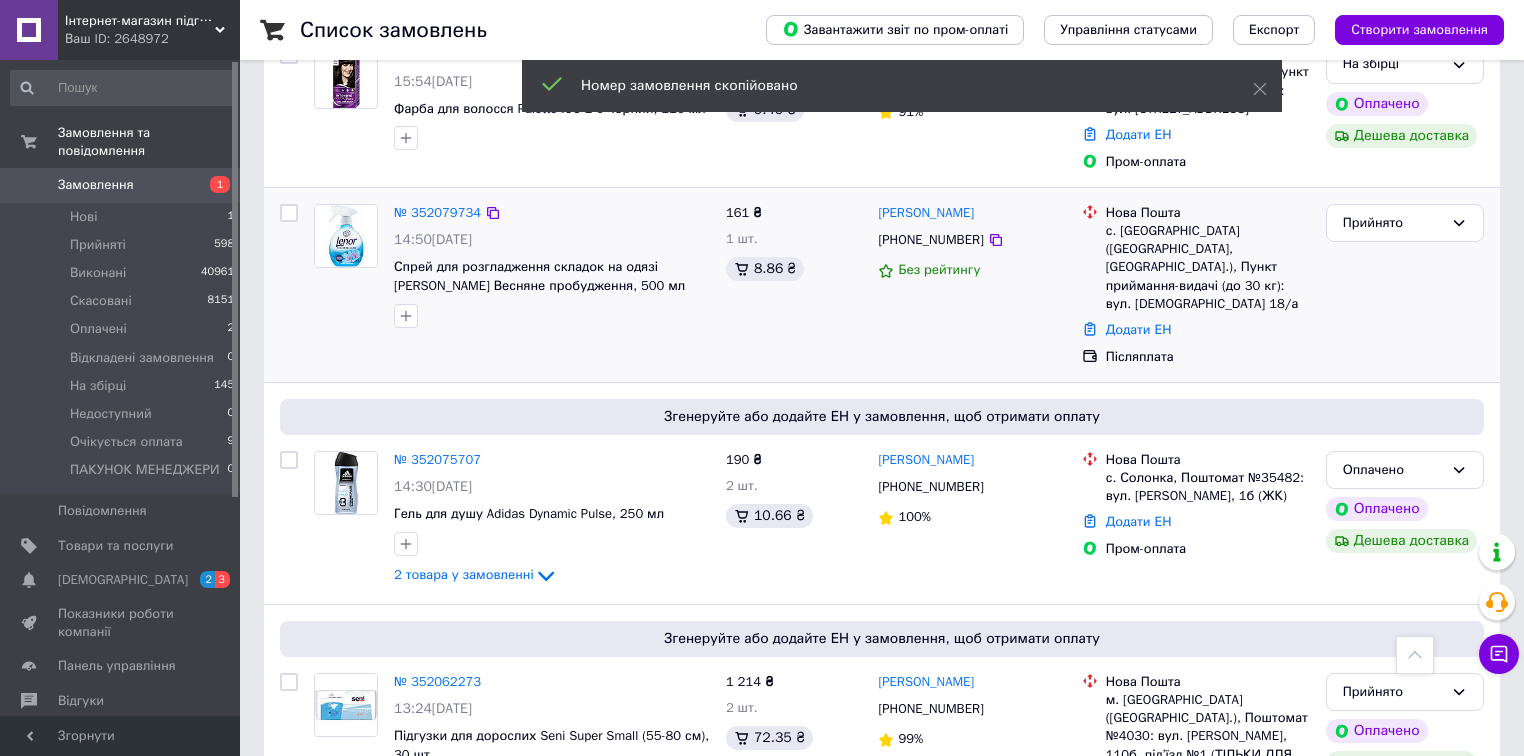 drag, startPoint x: 981, startPoint y: 220, endPoint x: 842, endPoint y: 192, distance: 141.7921 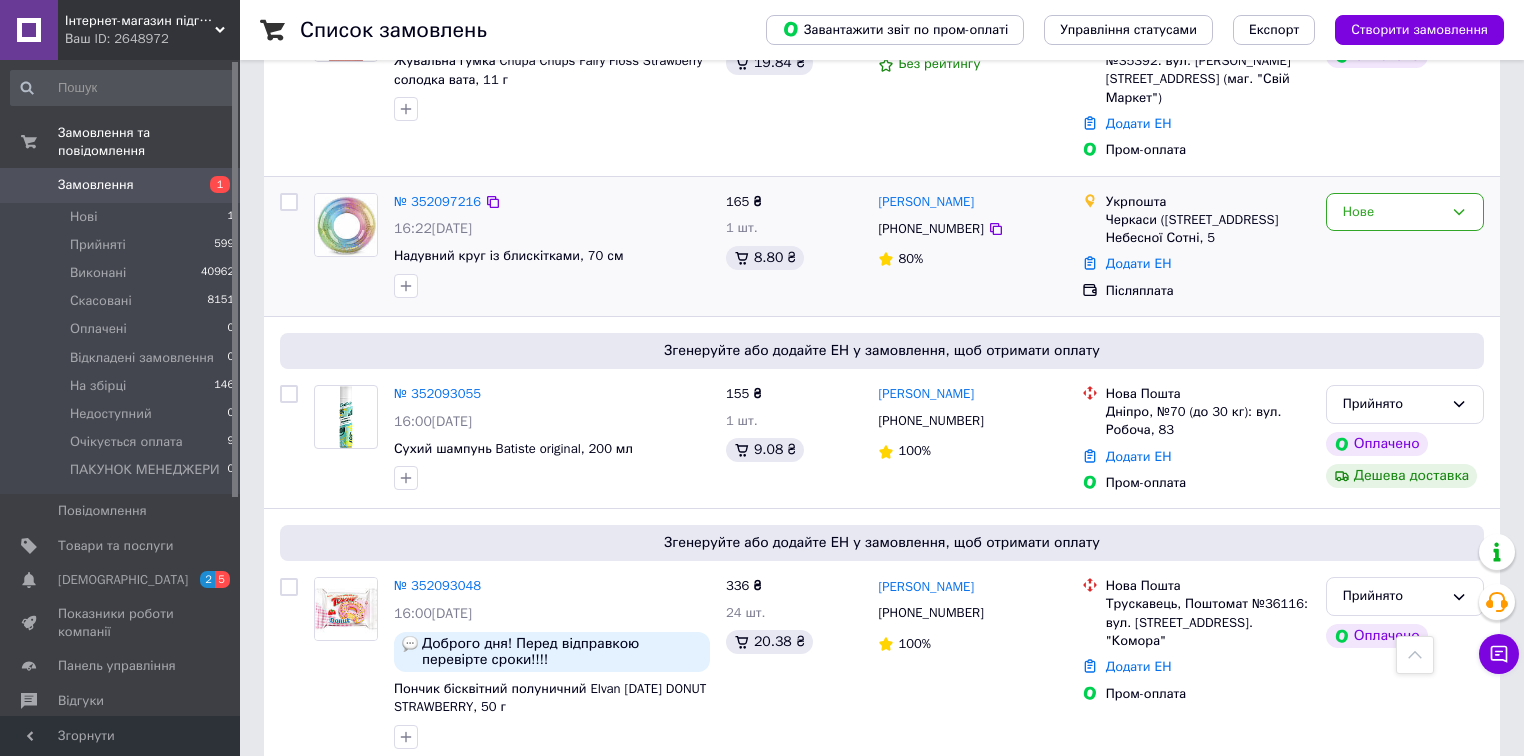 scroll, scrollTop: 800, scrollLeft: 0, axis: vertical 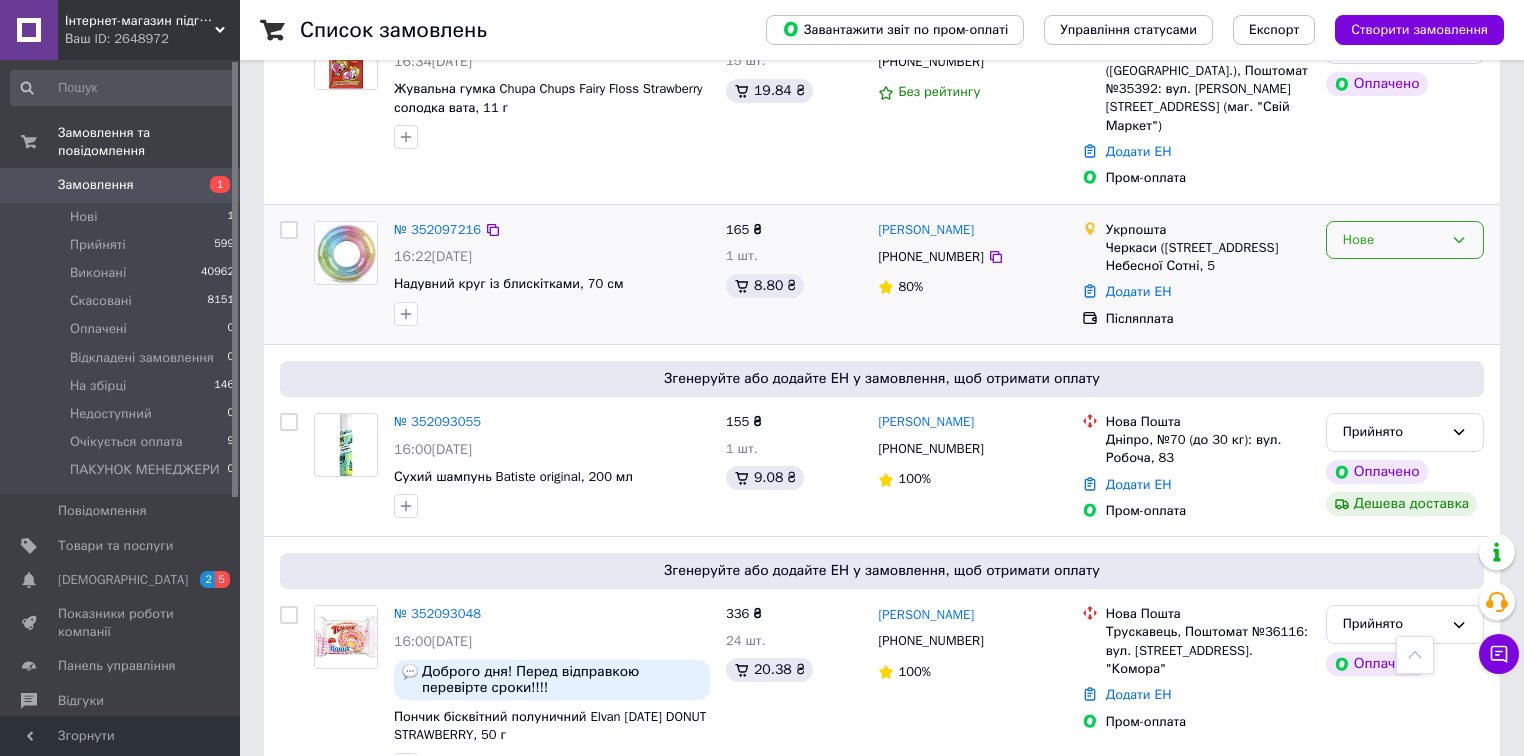 click on "Нове" at bounding box center [1393, 240] 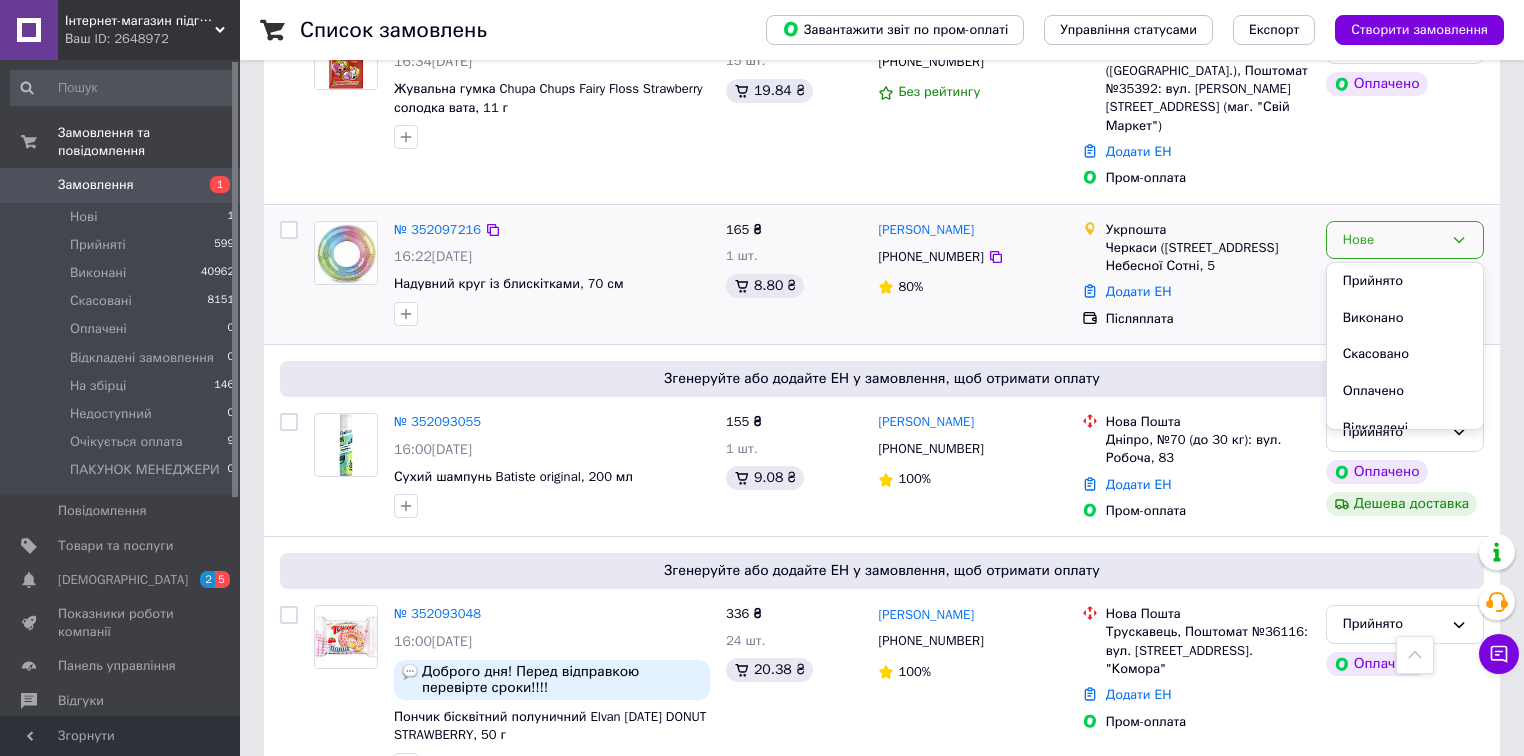 drag, startPoint x: 1400, startPoint y: 230, endPoint x: 1321, endPoint y: 213, distance: 80.80842 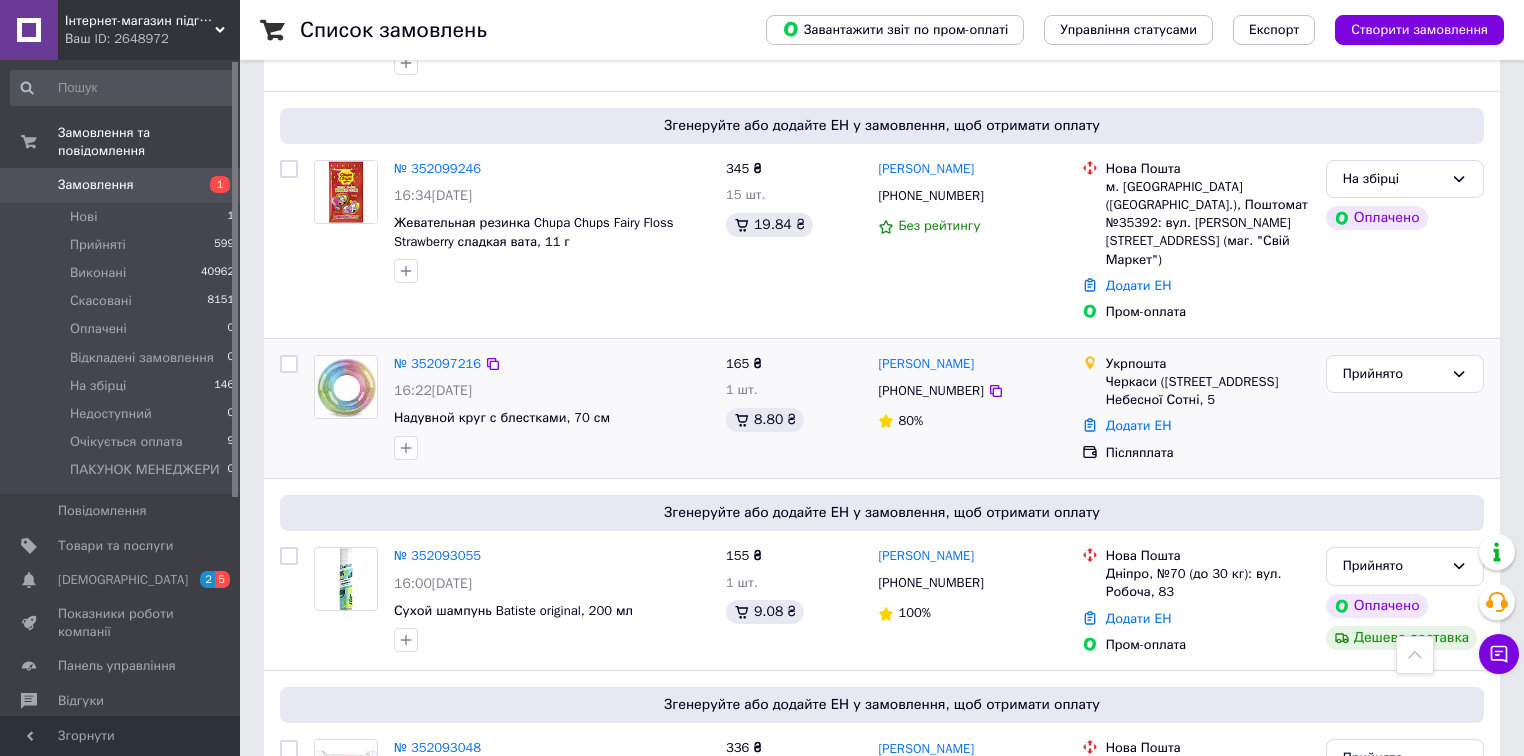 scroll, scrollTop: 560, scrollLeft: 0, axis: vertical 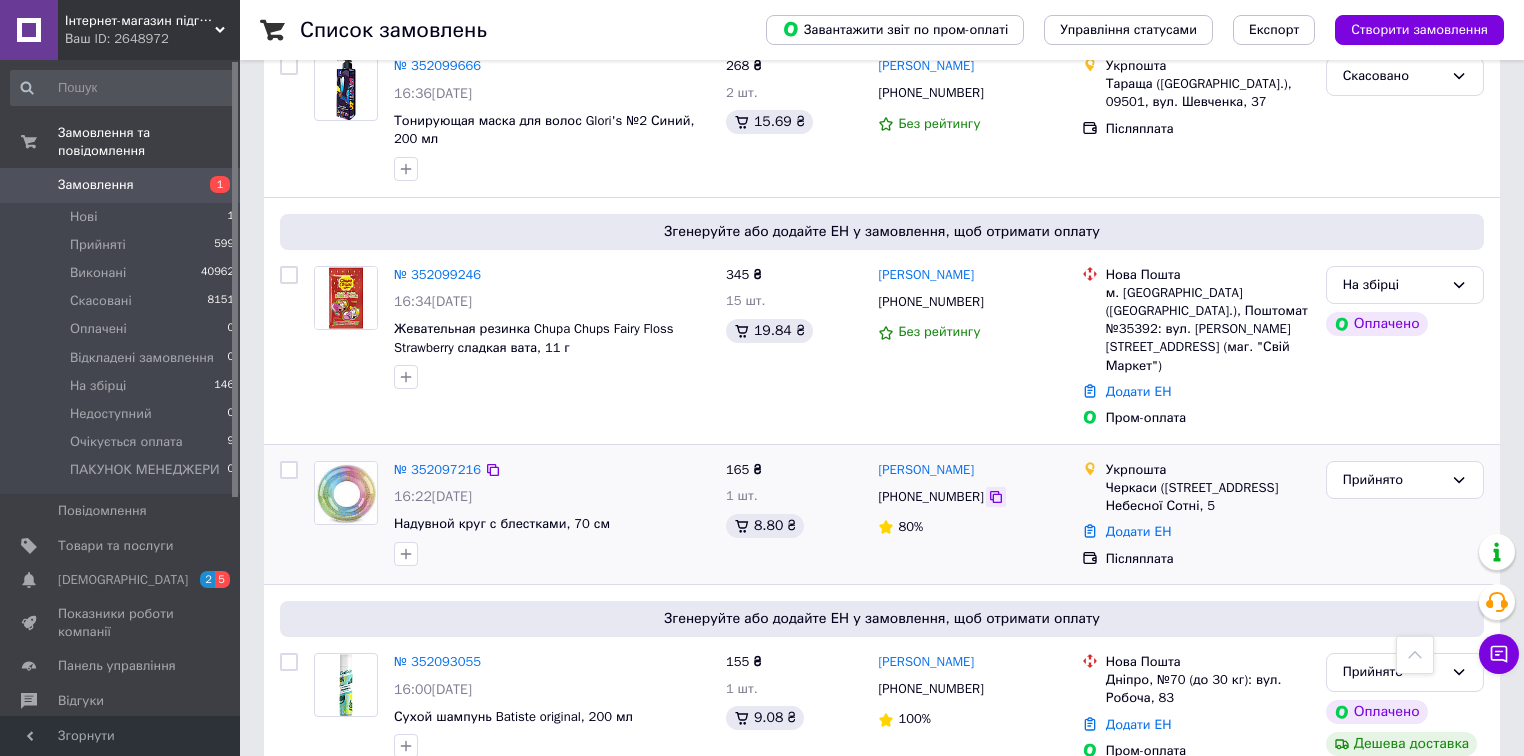 click 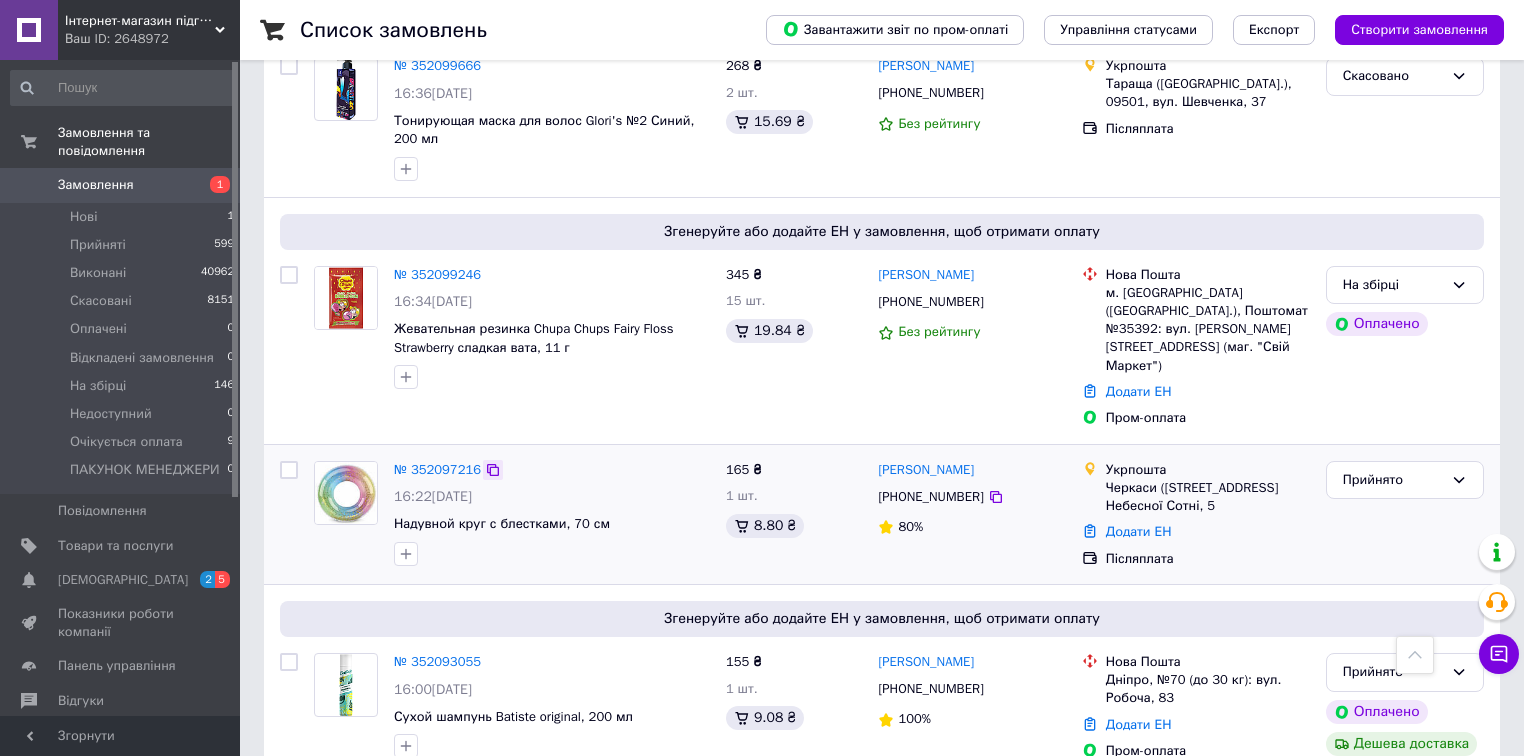 click 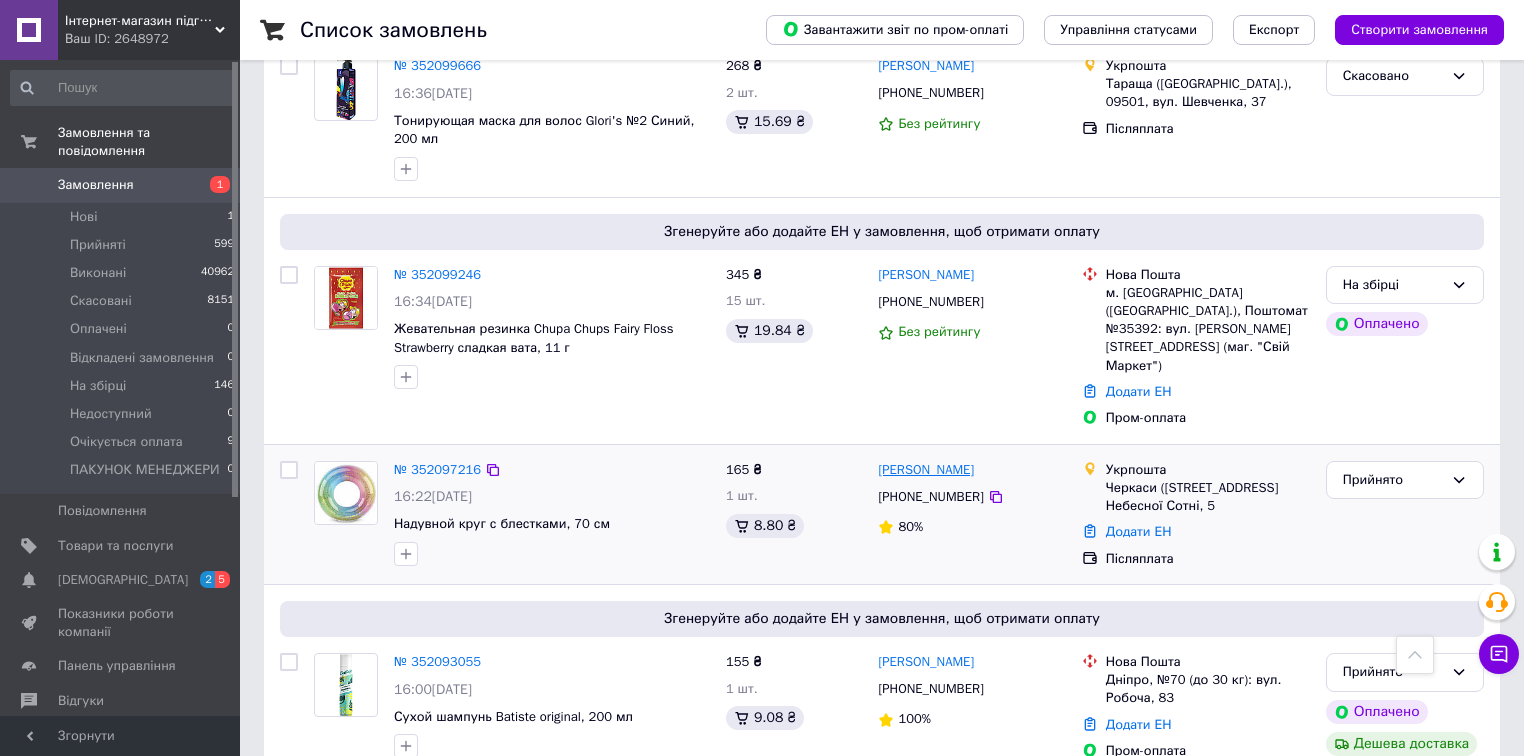 drag, startPoint x: 1016, startPoint y: 435, endPoint x: 879, endPoint y: 431, distance: 137.05838 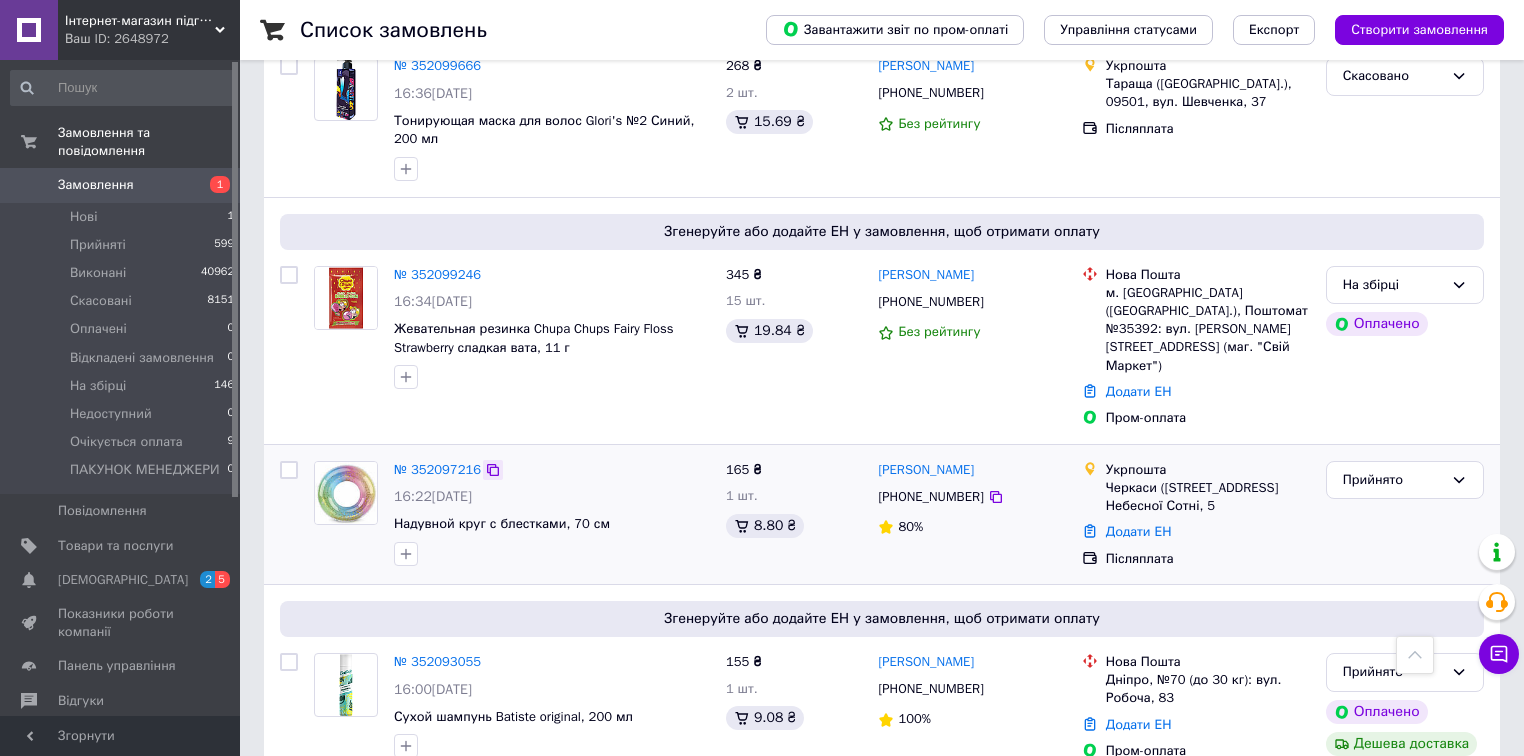 click 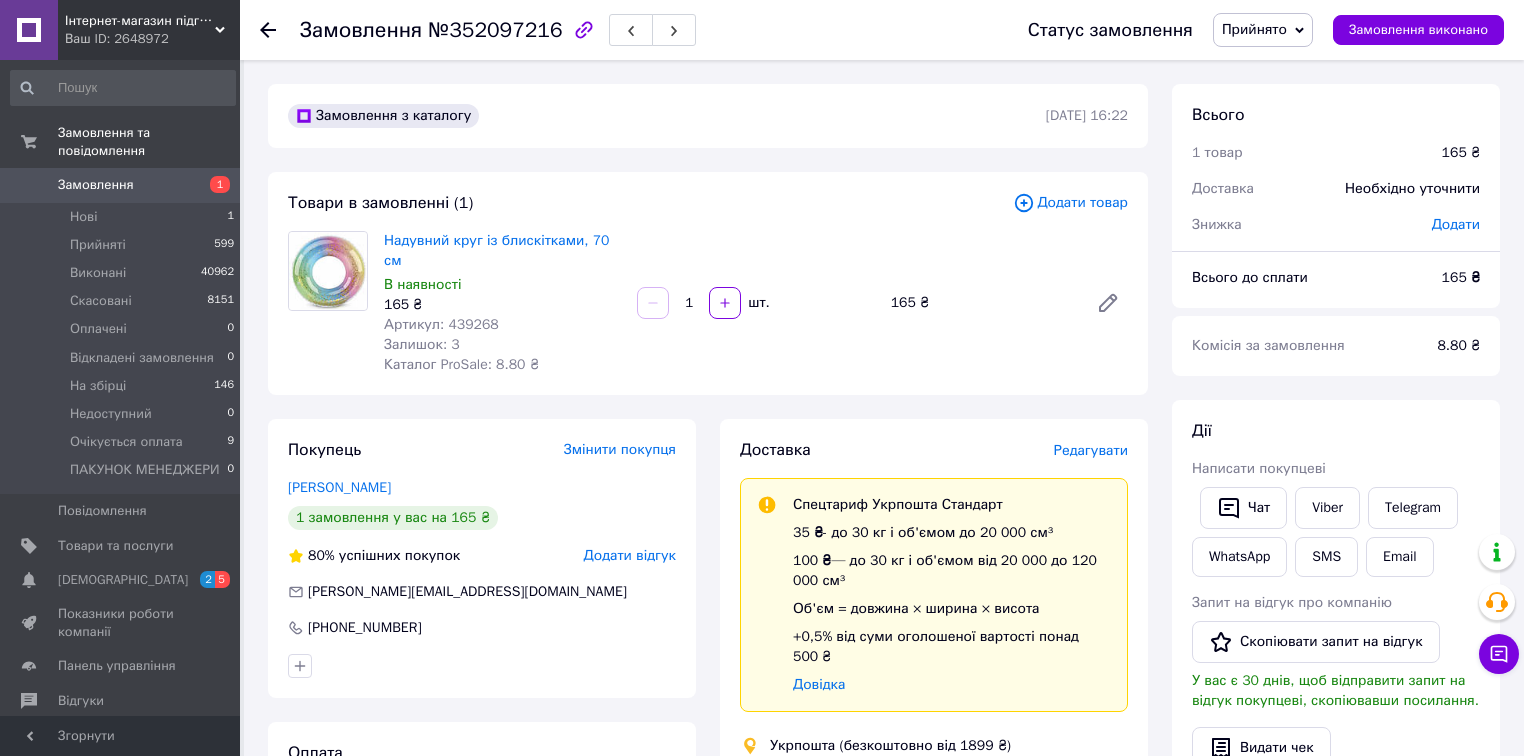 scroll, scrollTop: 0, scrollLeft: 0, axis: both 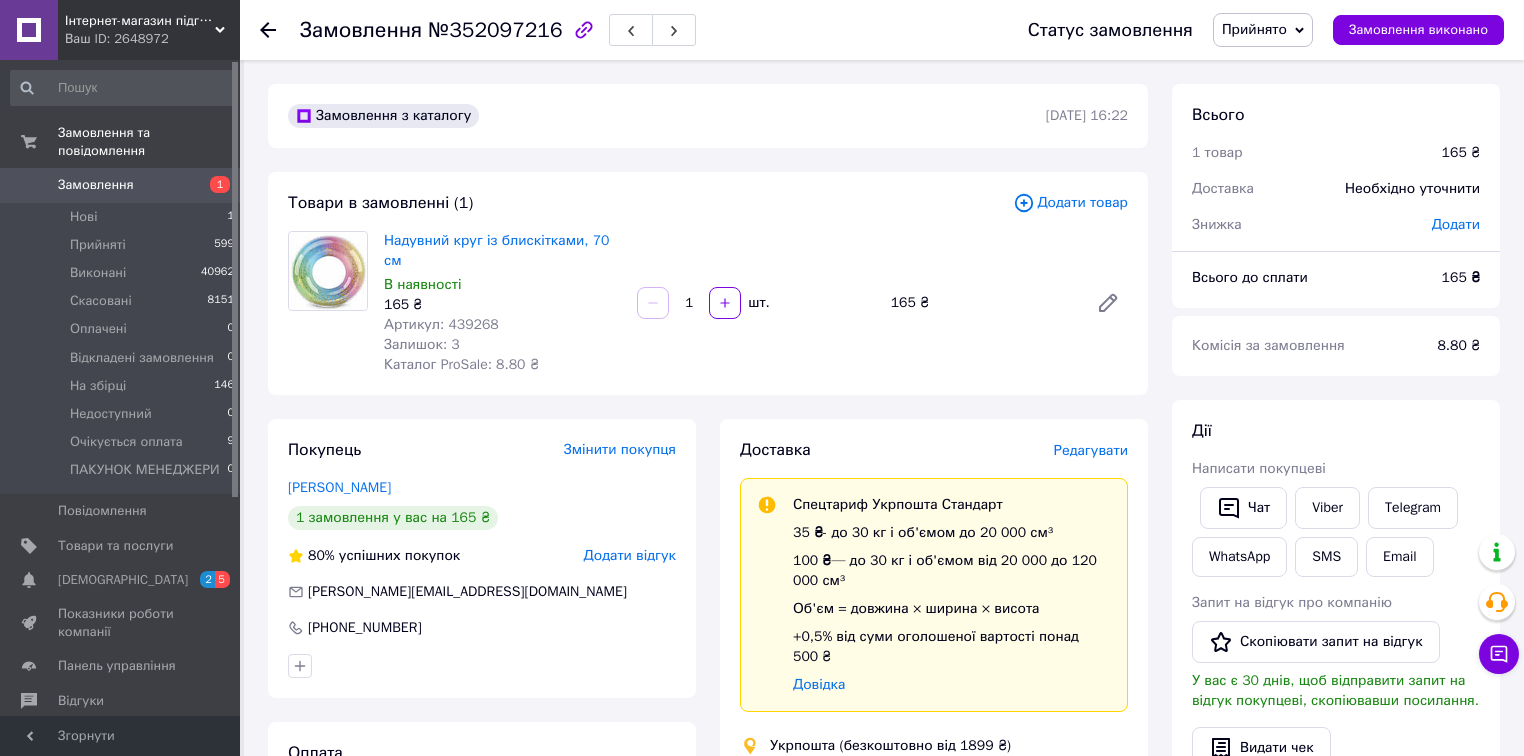 click on "№352097216" at bounding box center (495, 30) 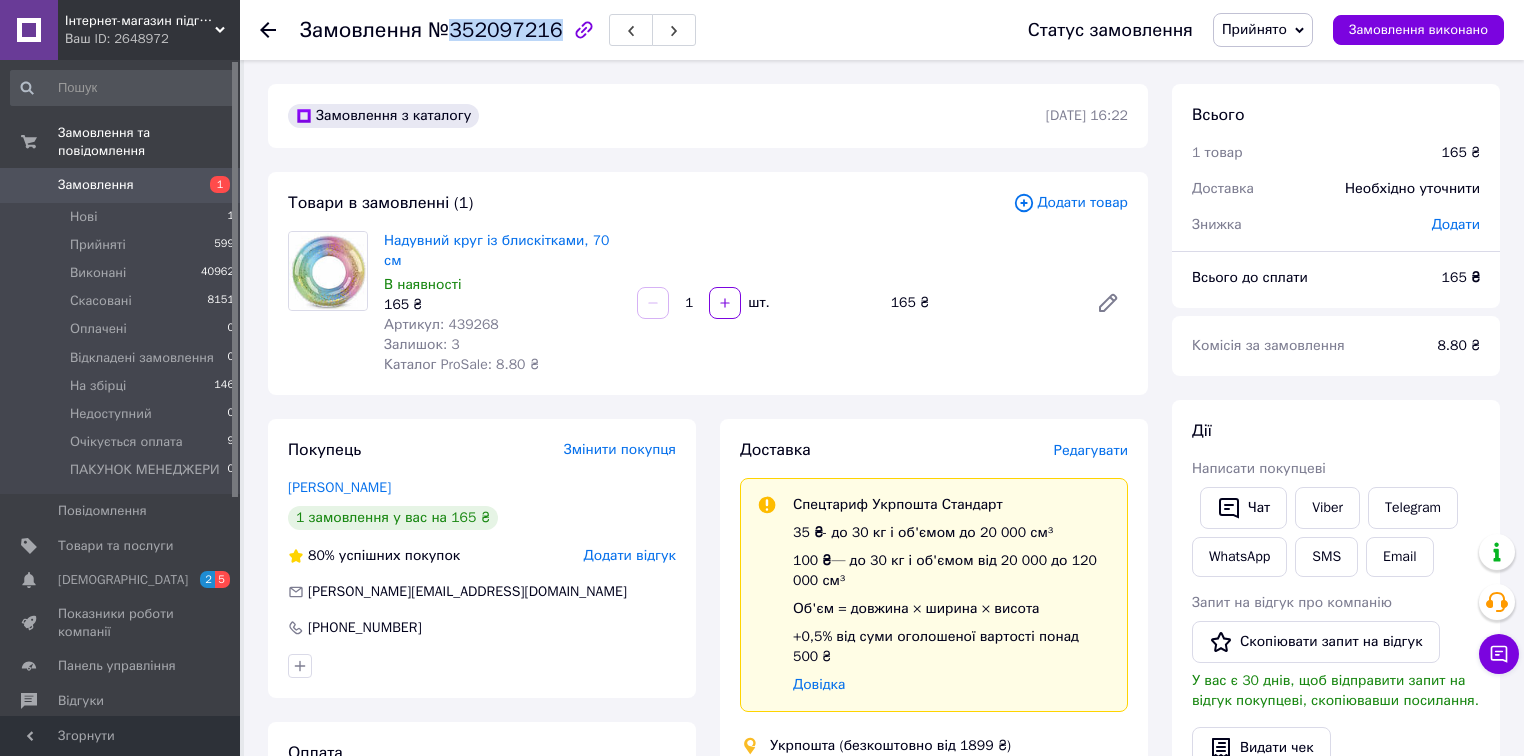click on "№352097216" at bounding box center [495, 30] 